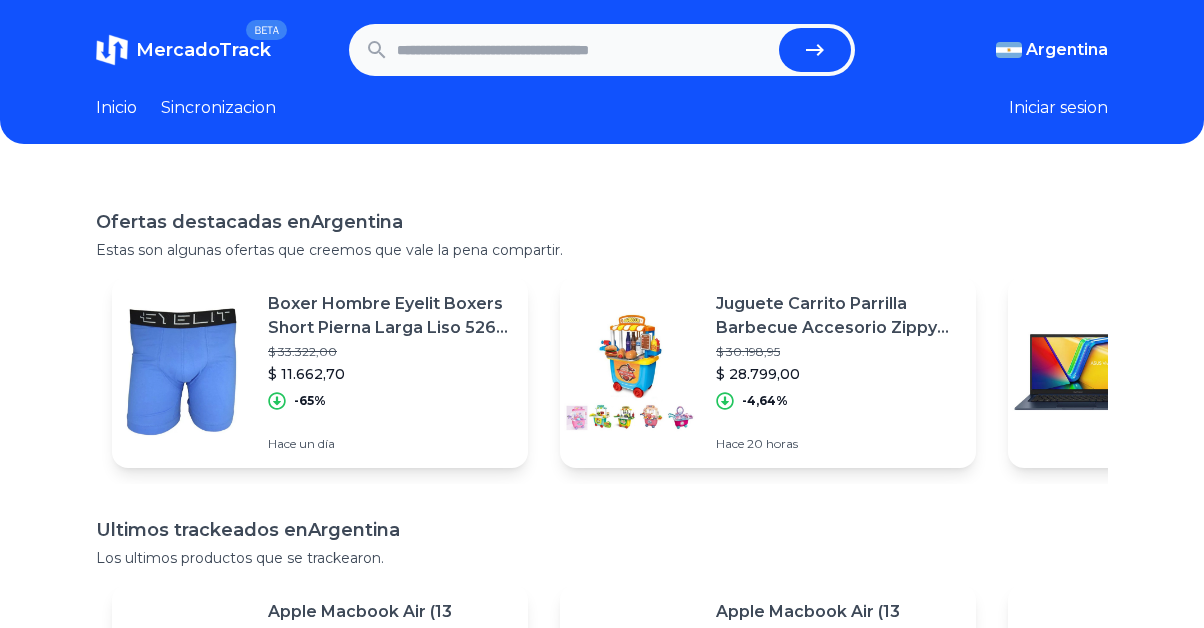 scroll, scrollTop: 0, scrollLeft: 0, axis: both 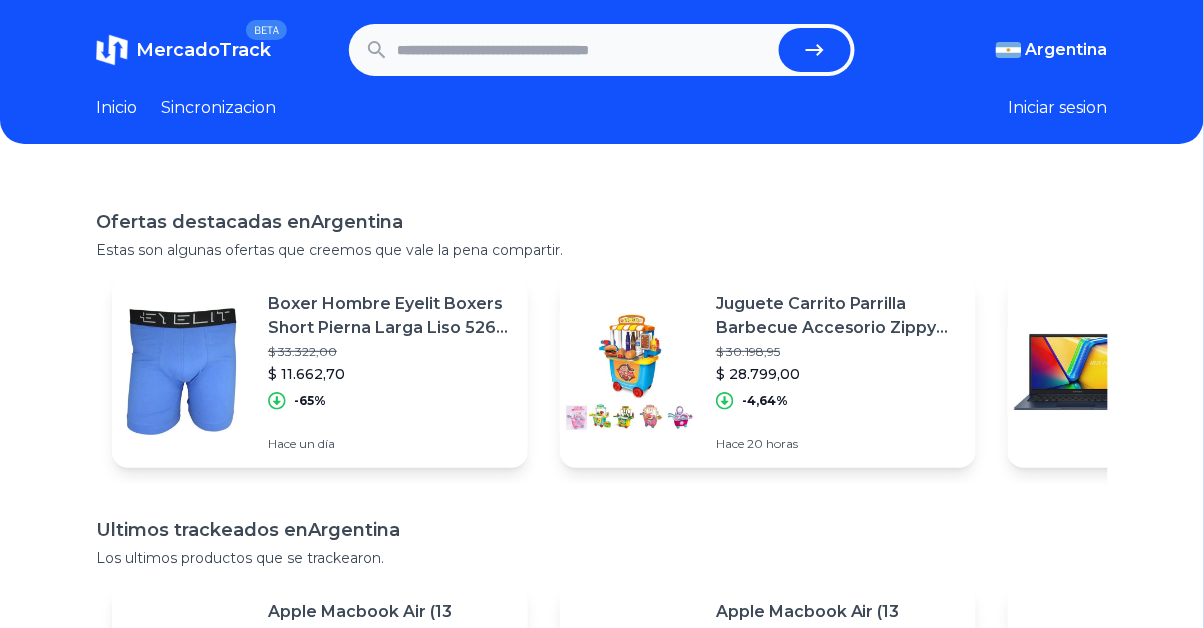click at bounding box center (584, 50) 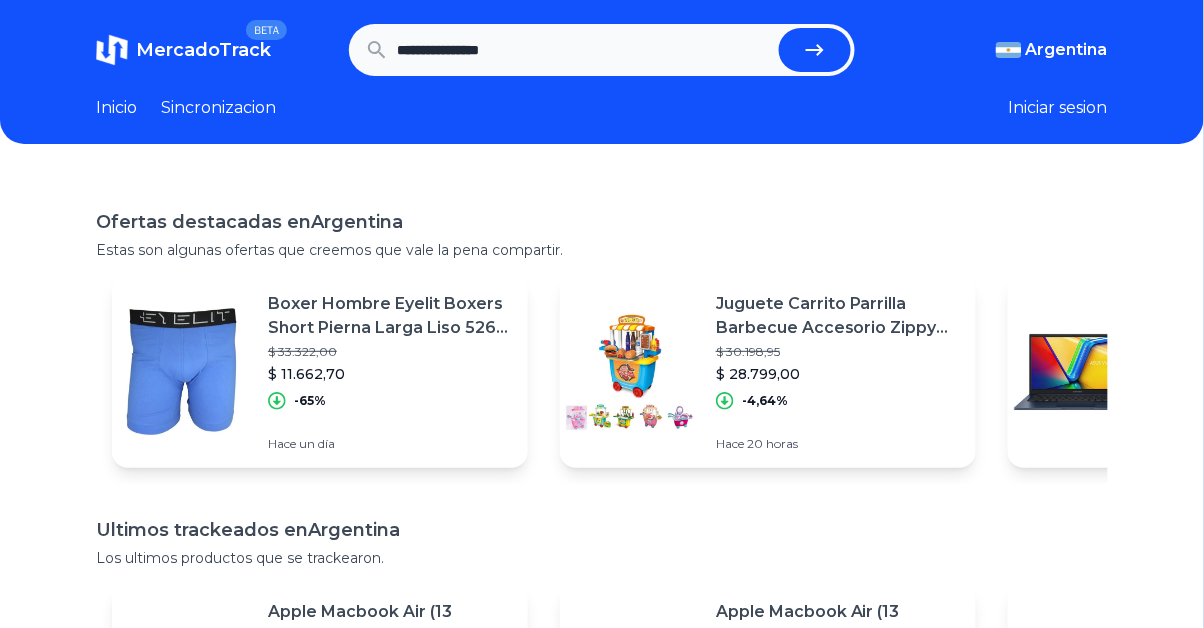 type on "**********" 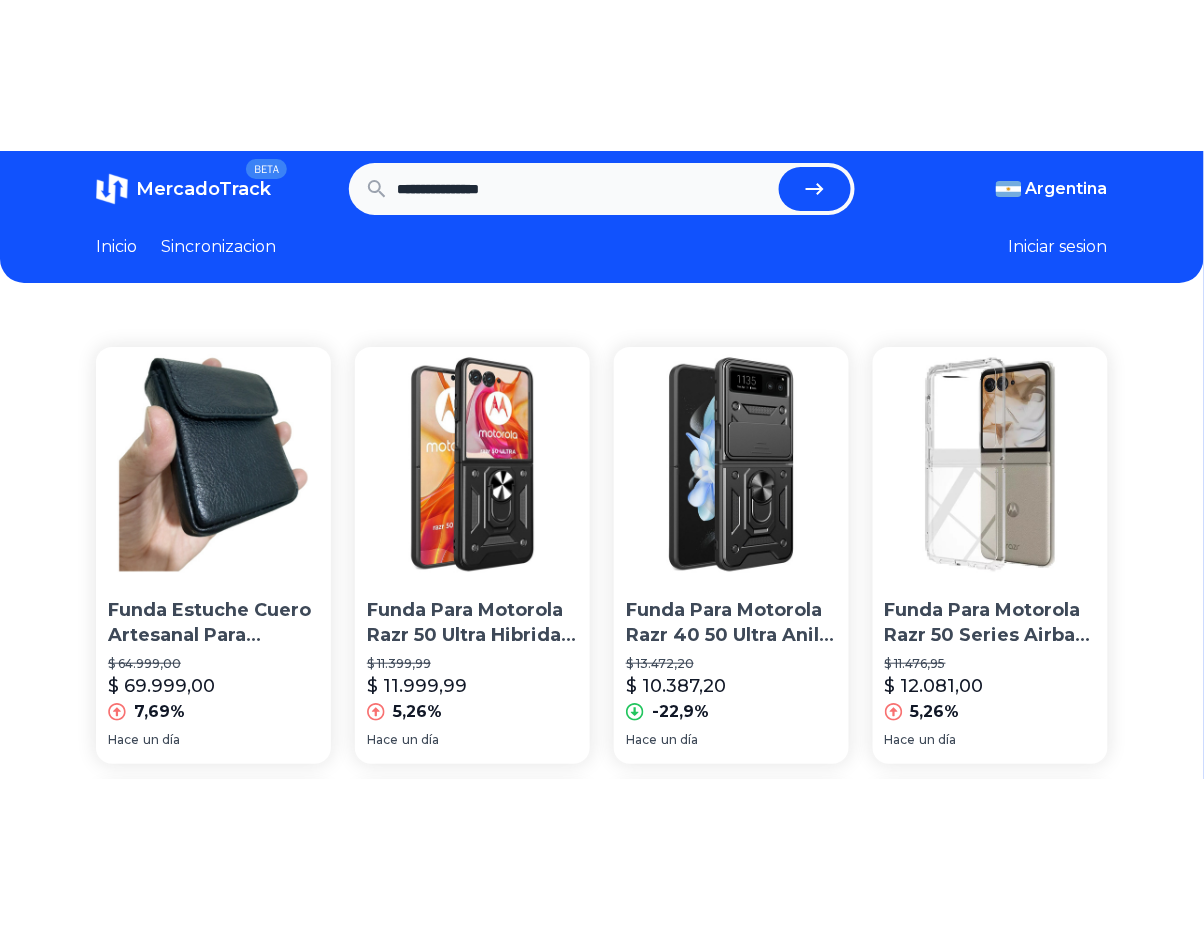 scroll, scrollTop: 0, scrollLeft: 0, axis: both 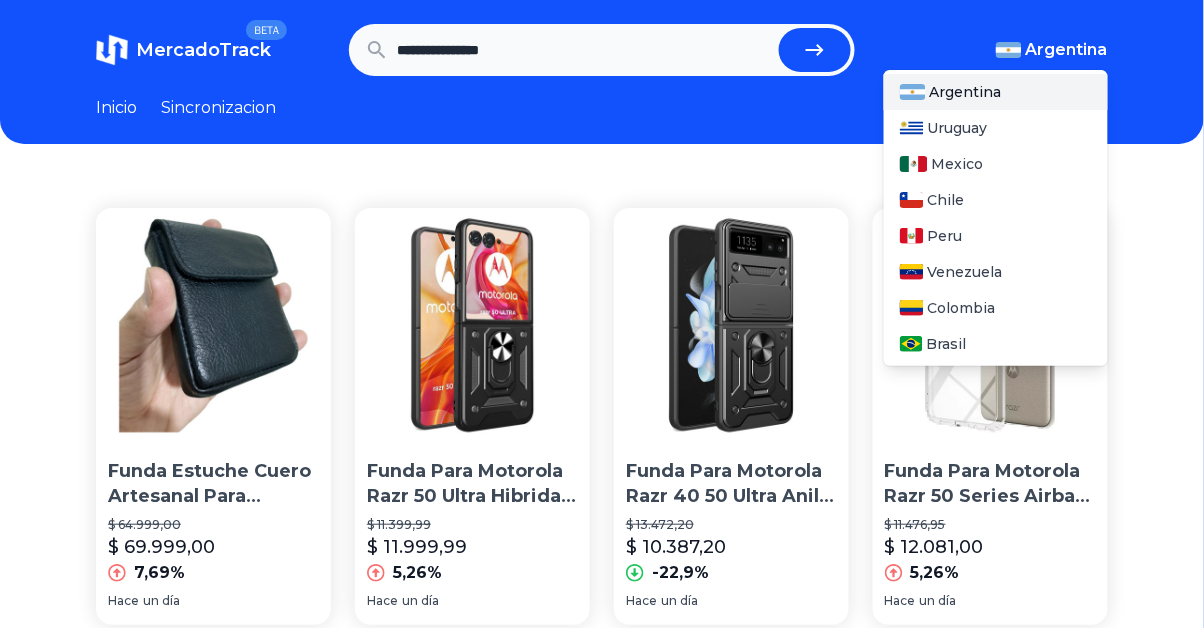 click on "Argentina" at bounding box center [1067, 50] 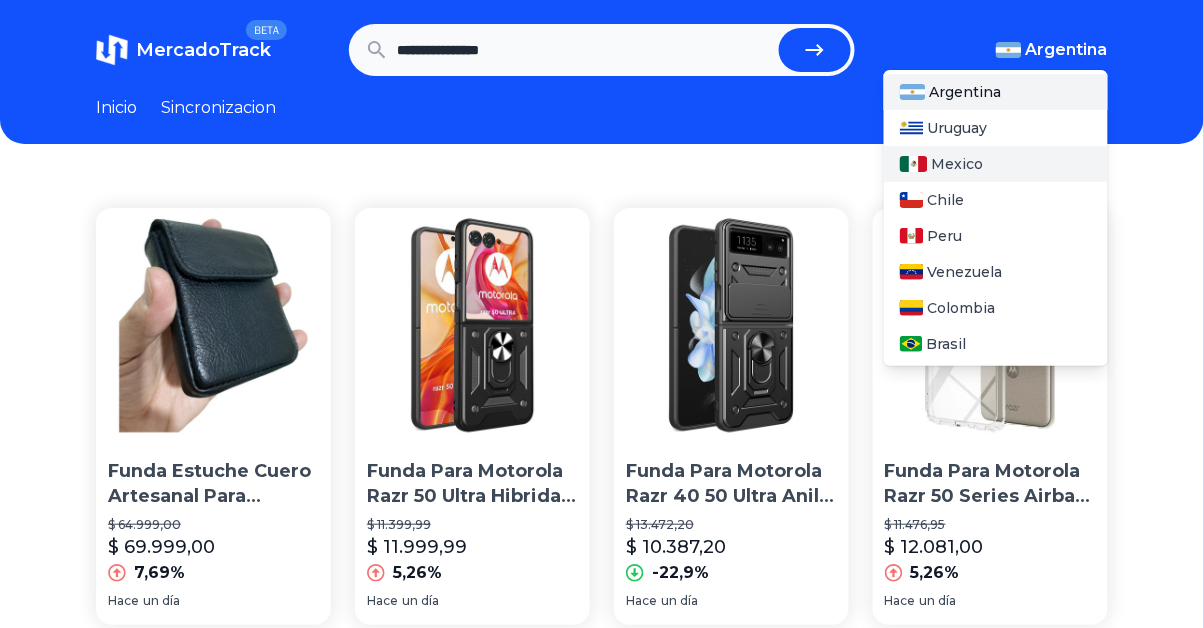 click on "Mexico" at bounding box center (996, 164) 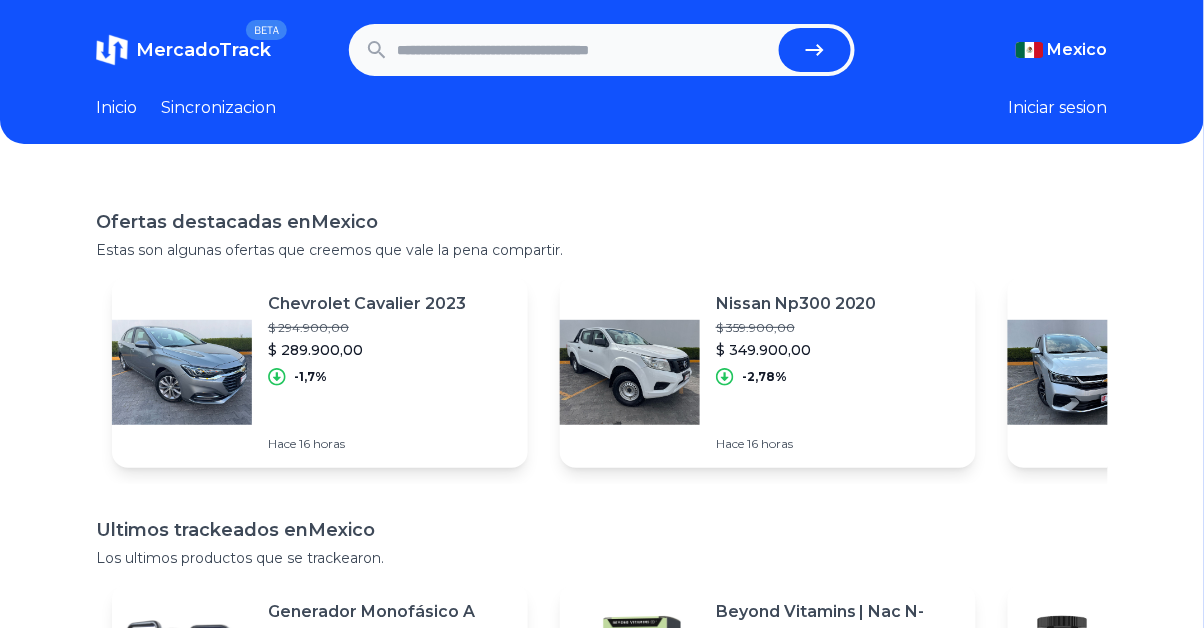 click at bounding box center [584, 50] 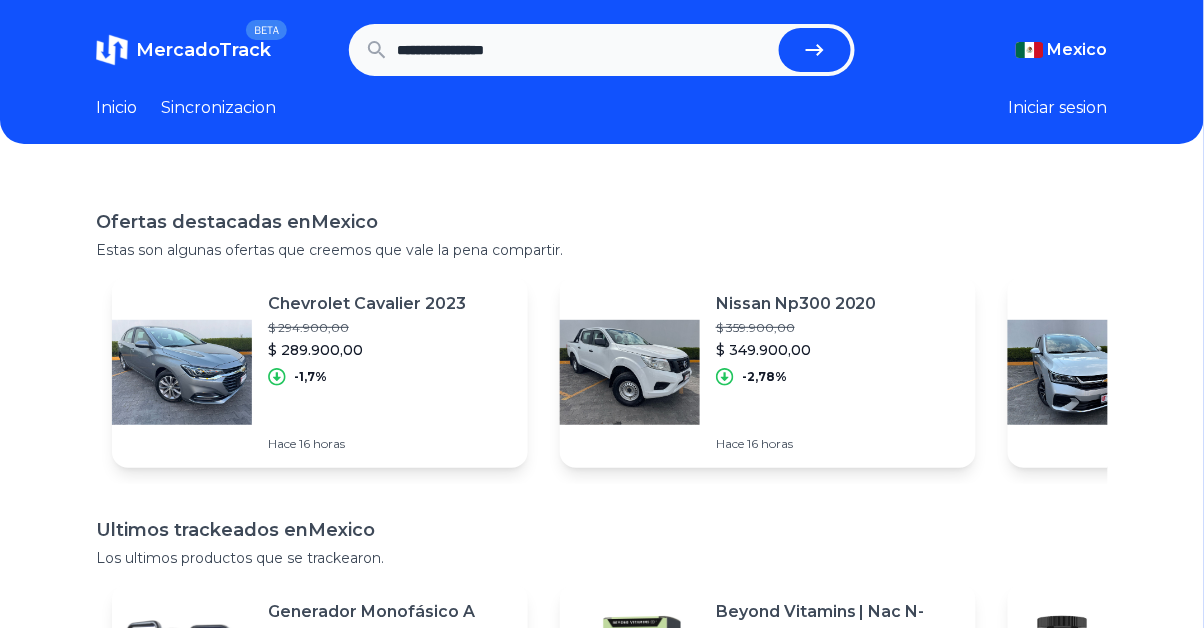 type on "**********" 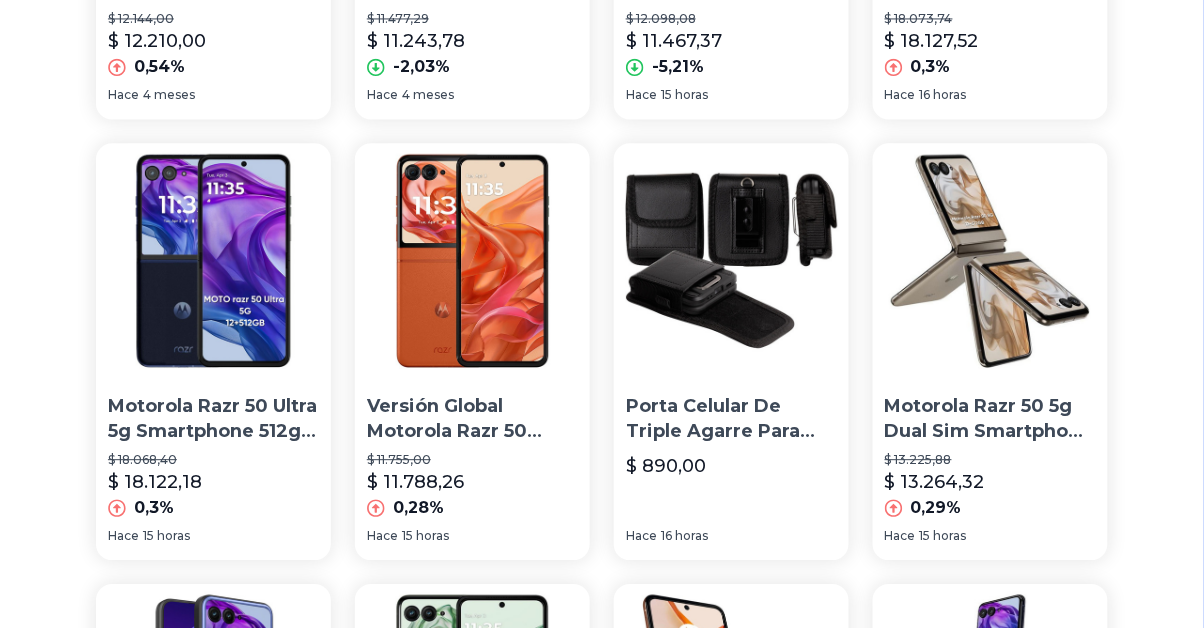 scroll, scrollTop: 946, scrollLeft: 0, axis: vertical 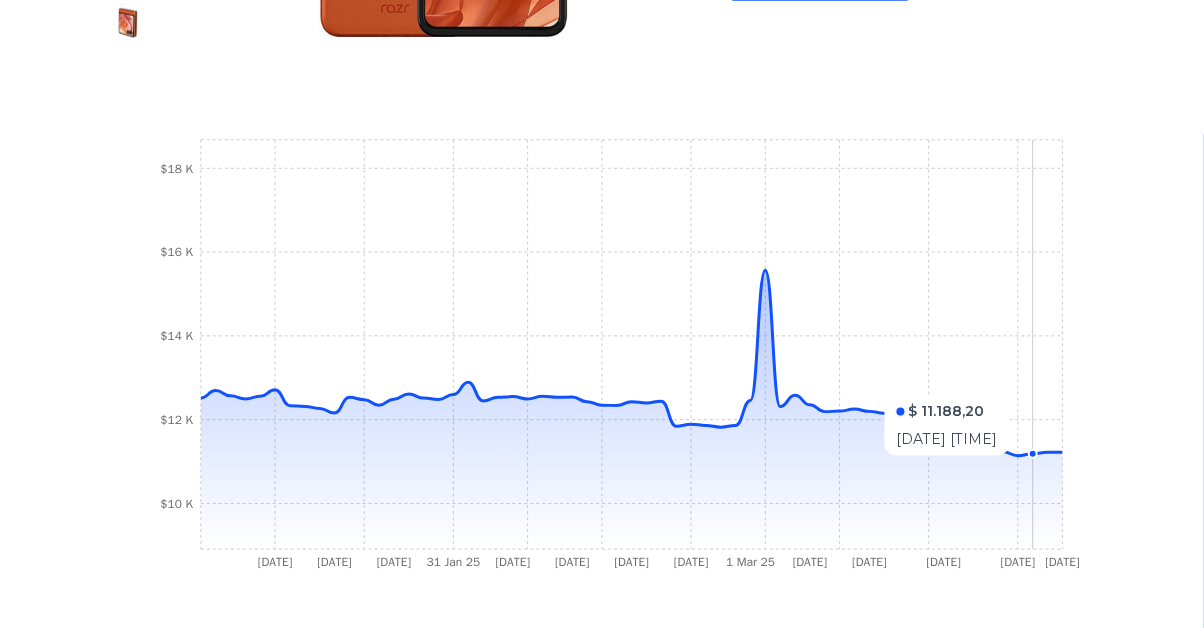 click 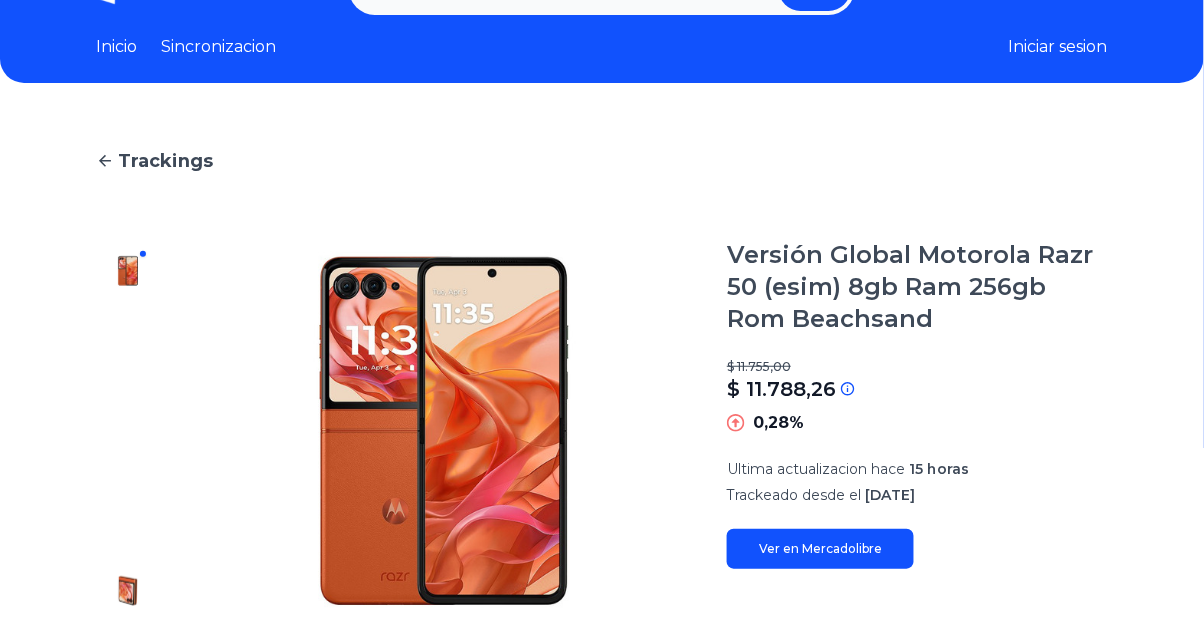 scroll, scrollTop: 0, scrollLeft: 0, axis: both 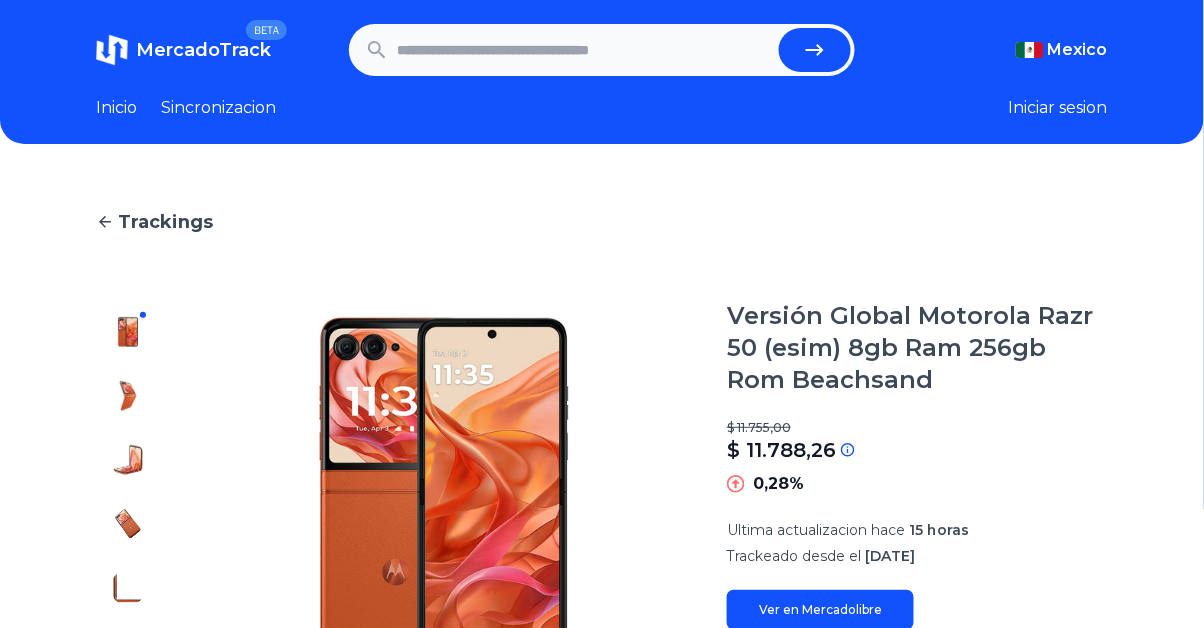 click 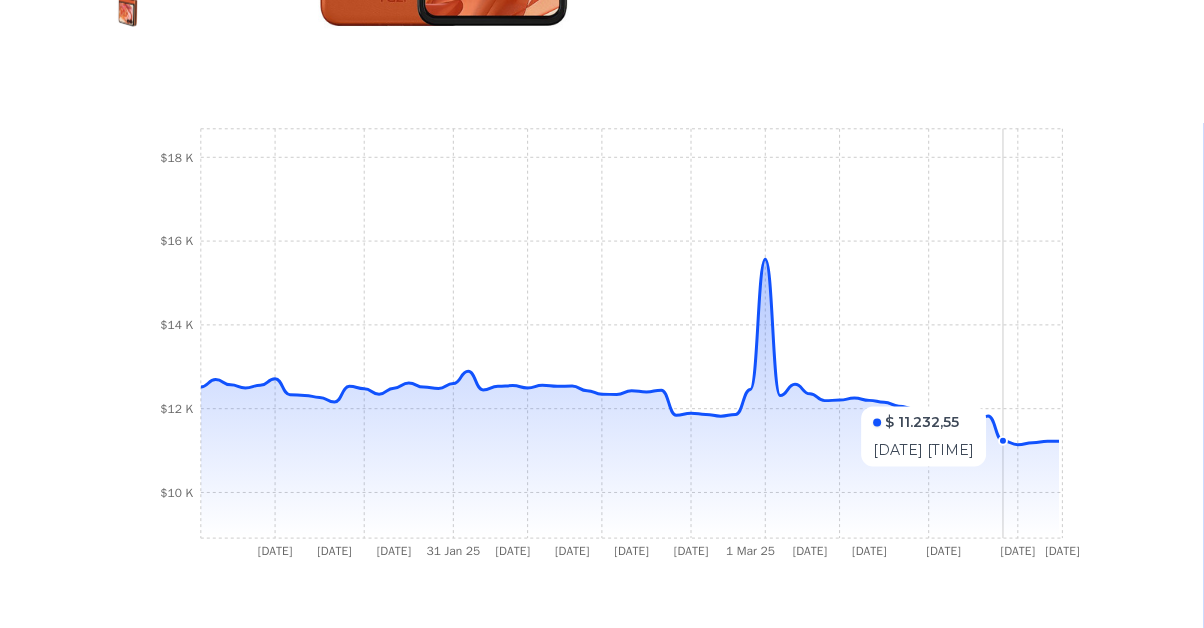 scroll, scrollTop: 841, scrollLeft: 0, axis: vertical 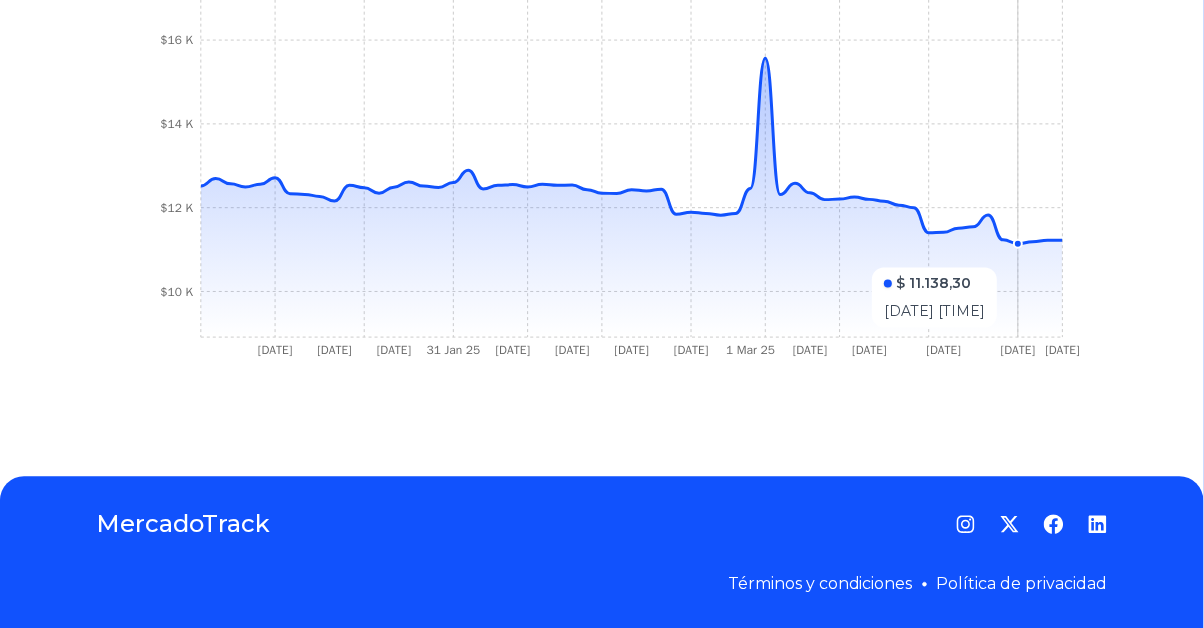 type on "**********" 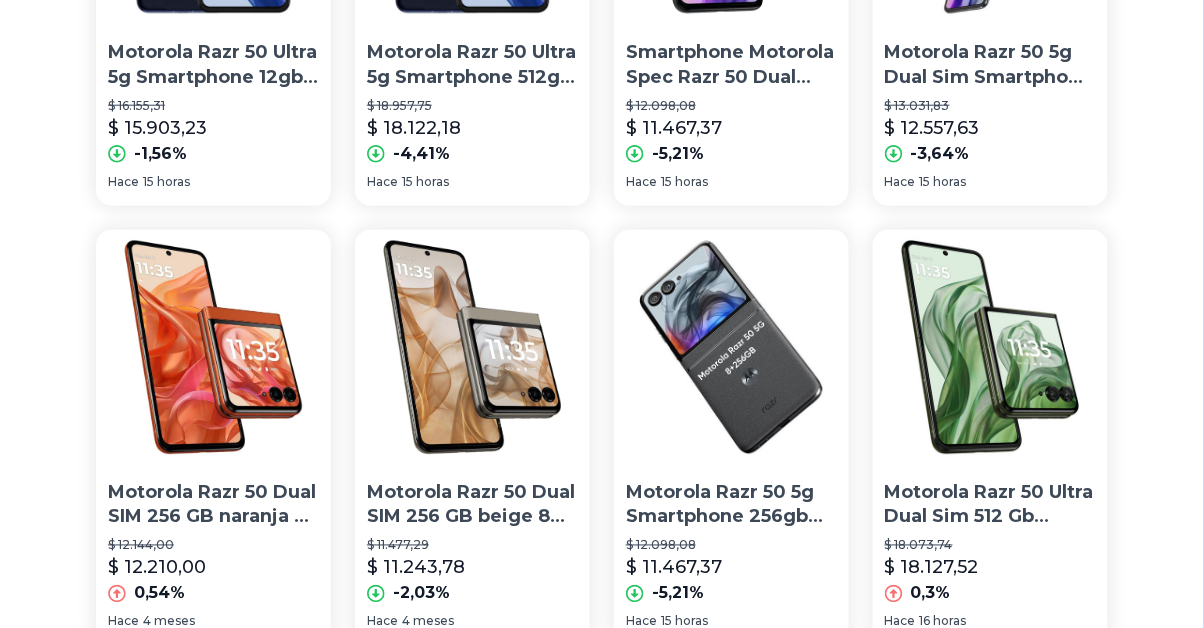 scroll, scrollTop: 405, scrollLeft: 0, axis: vertical 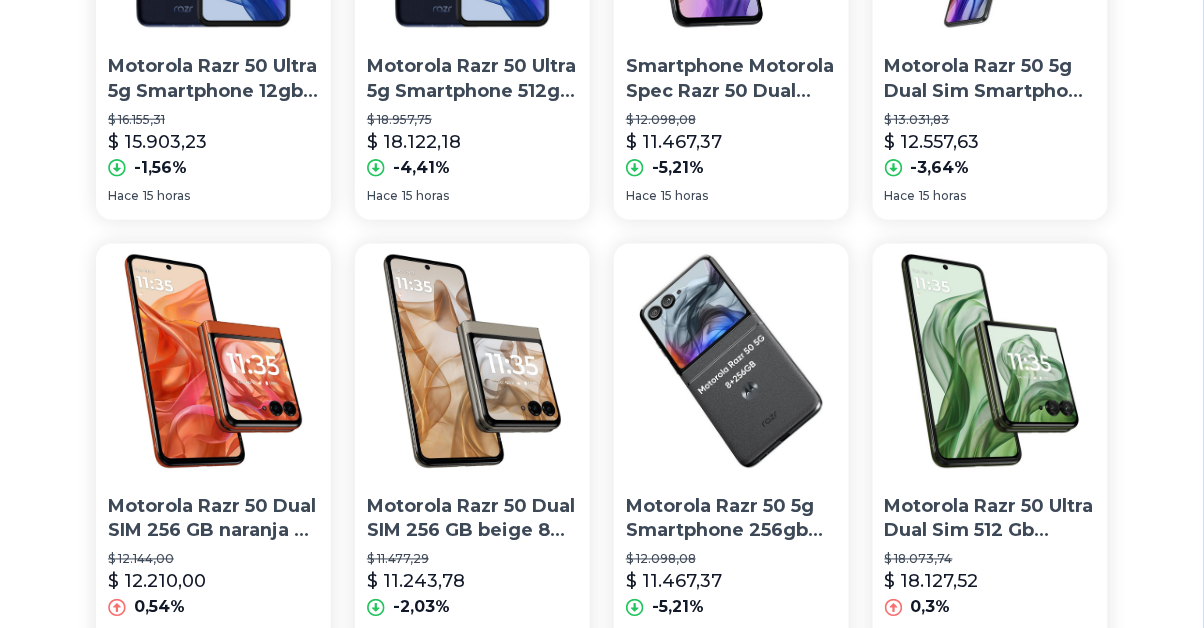 click at bounding box center [213, 361] 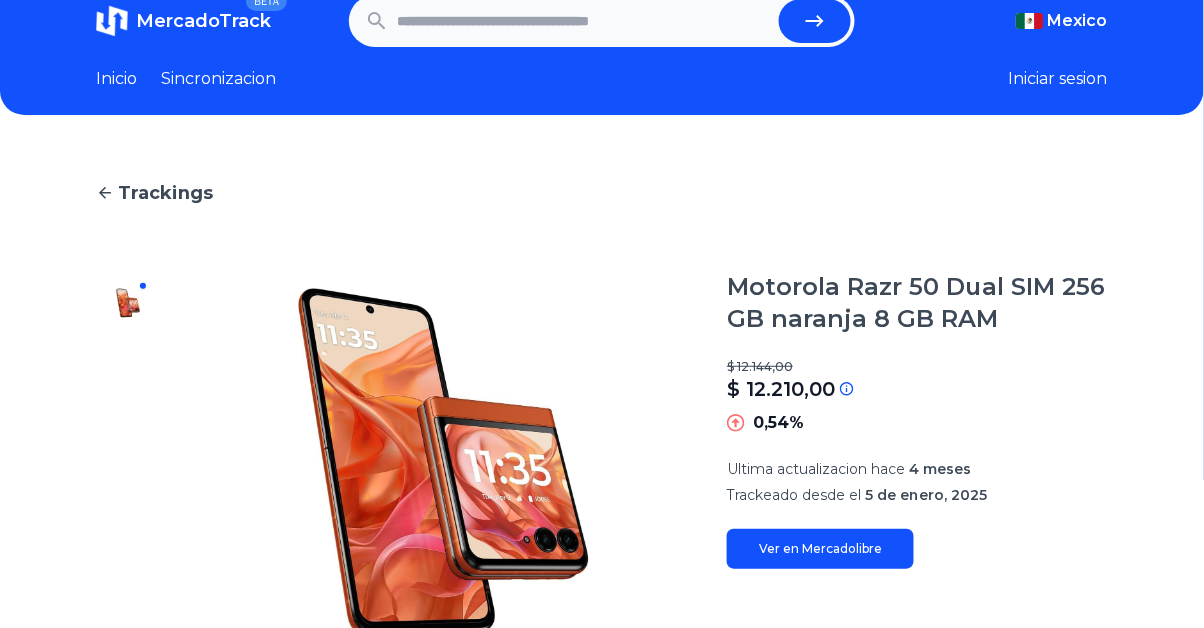 scroll, scrollTop: 0, scrollLeft: 0, axis: both 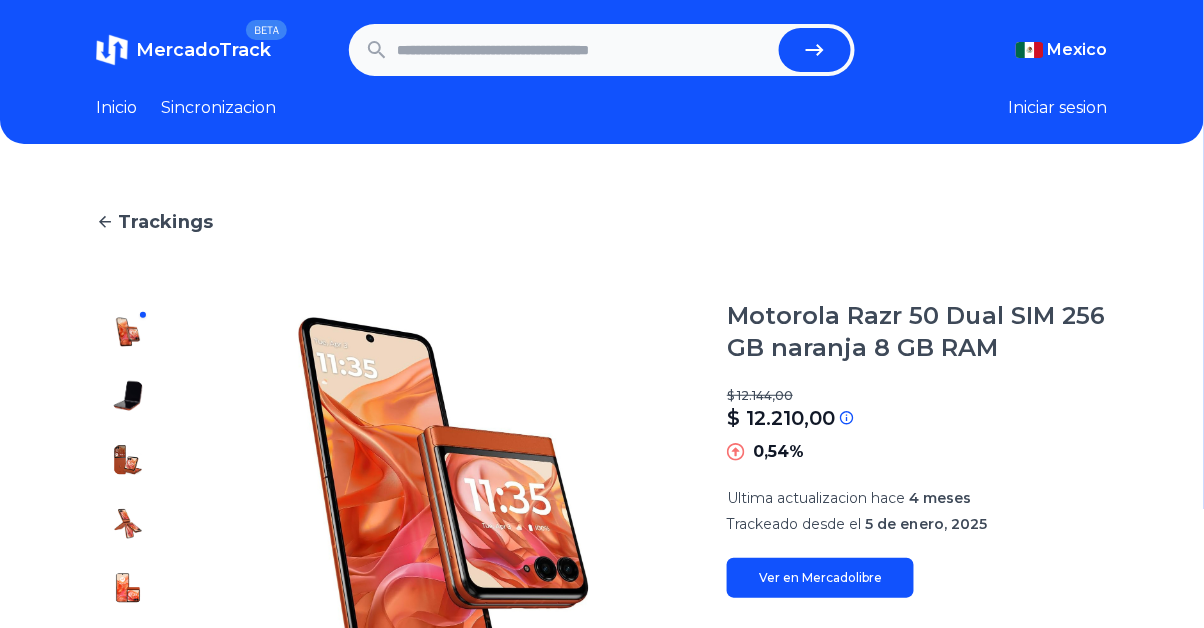 type on "**********" 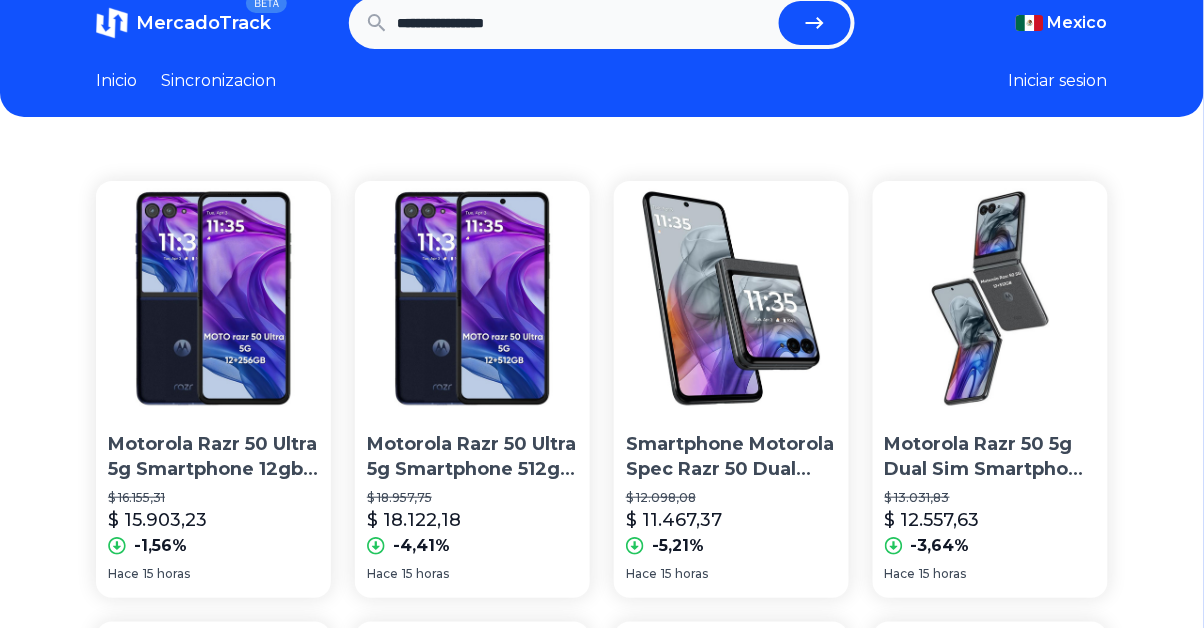 scroll, scrollTop: 0, scrollLeft: 0, axis: both 